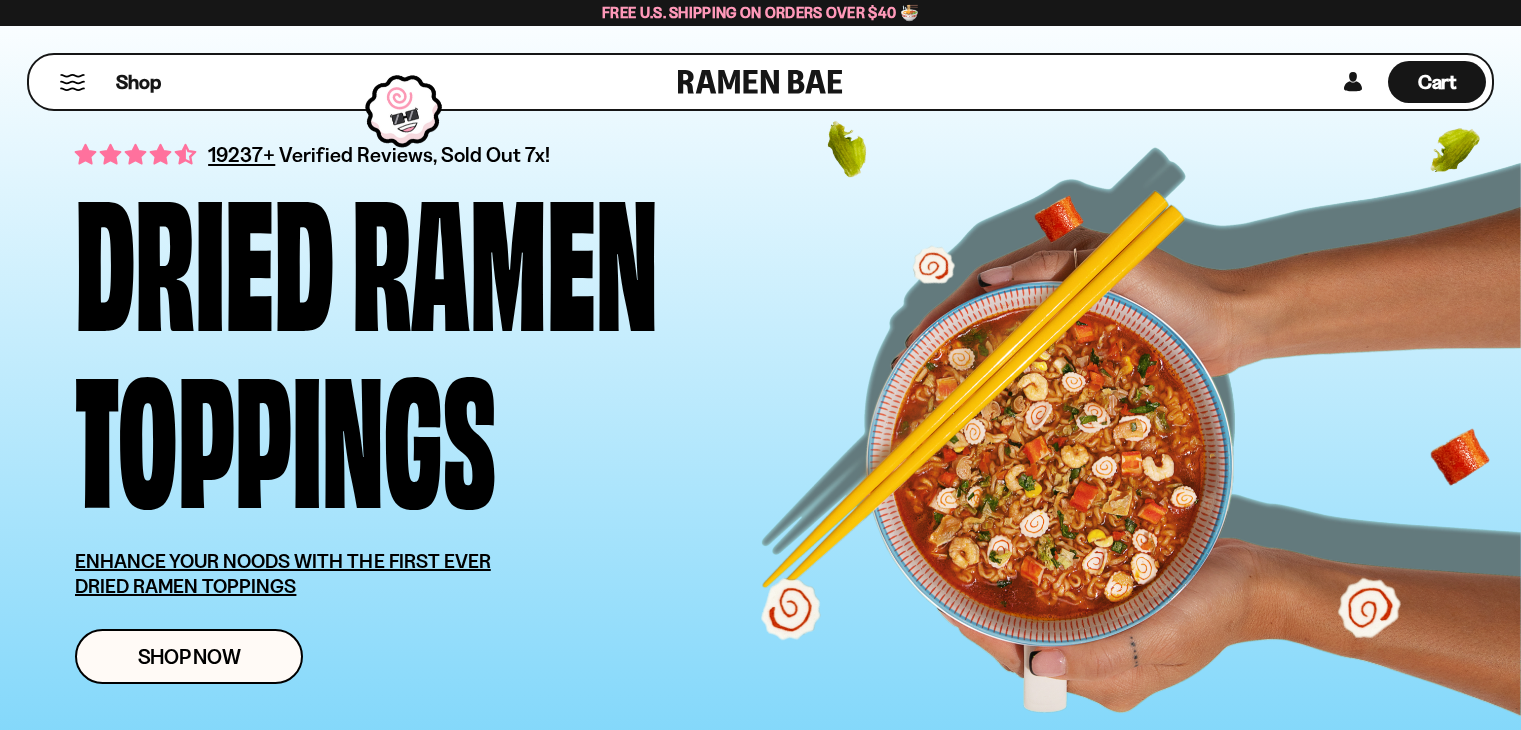 scroll, scrollTop: 0, scrollLeft: 0, axis: both 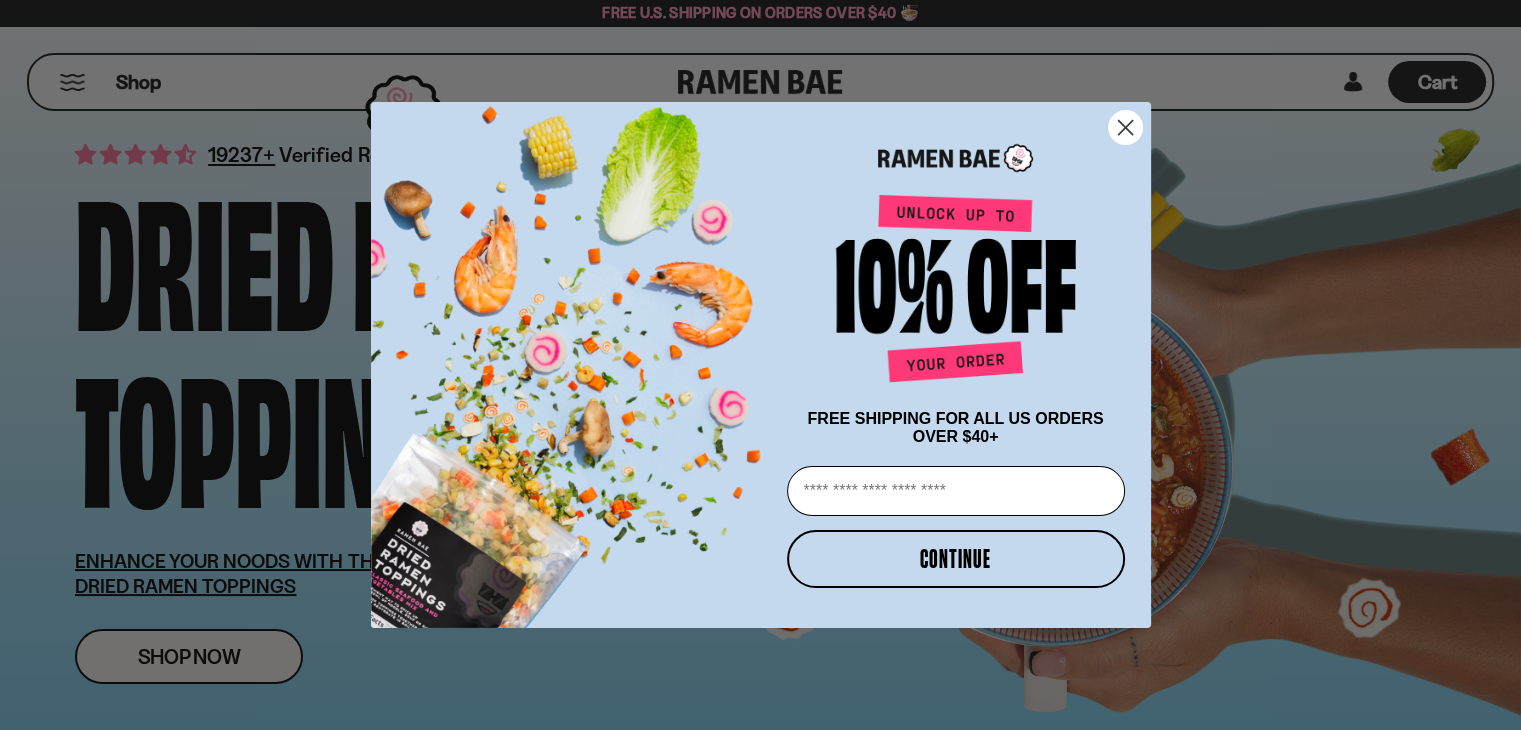 click at bounding box center (1124, 127) 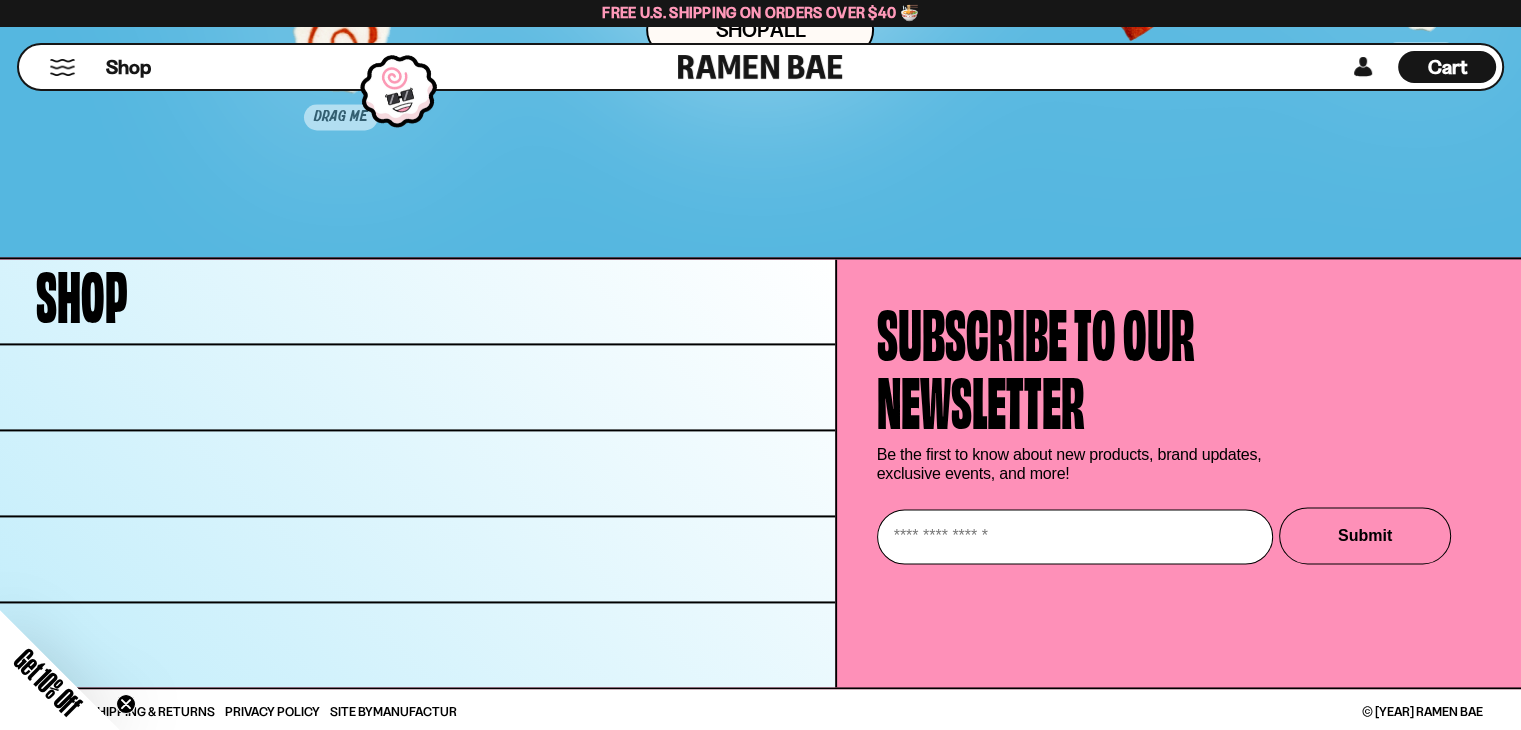 scroll, scrollTop: 10328, scrollLeft: 0, axis: vertical 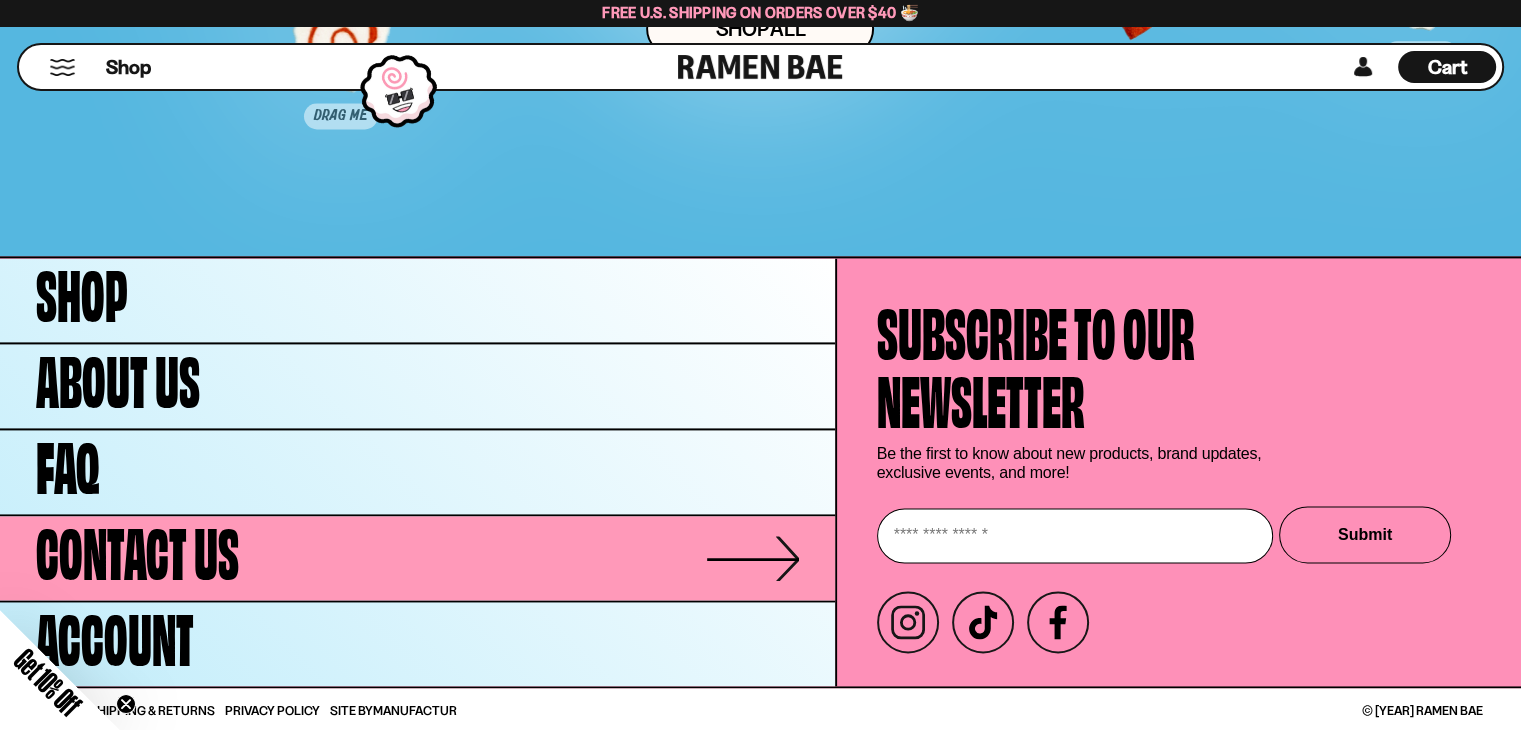 click on "Contact Us" at bounding box center [137, 548] 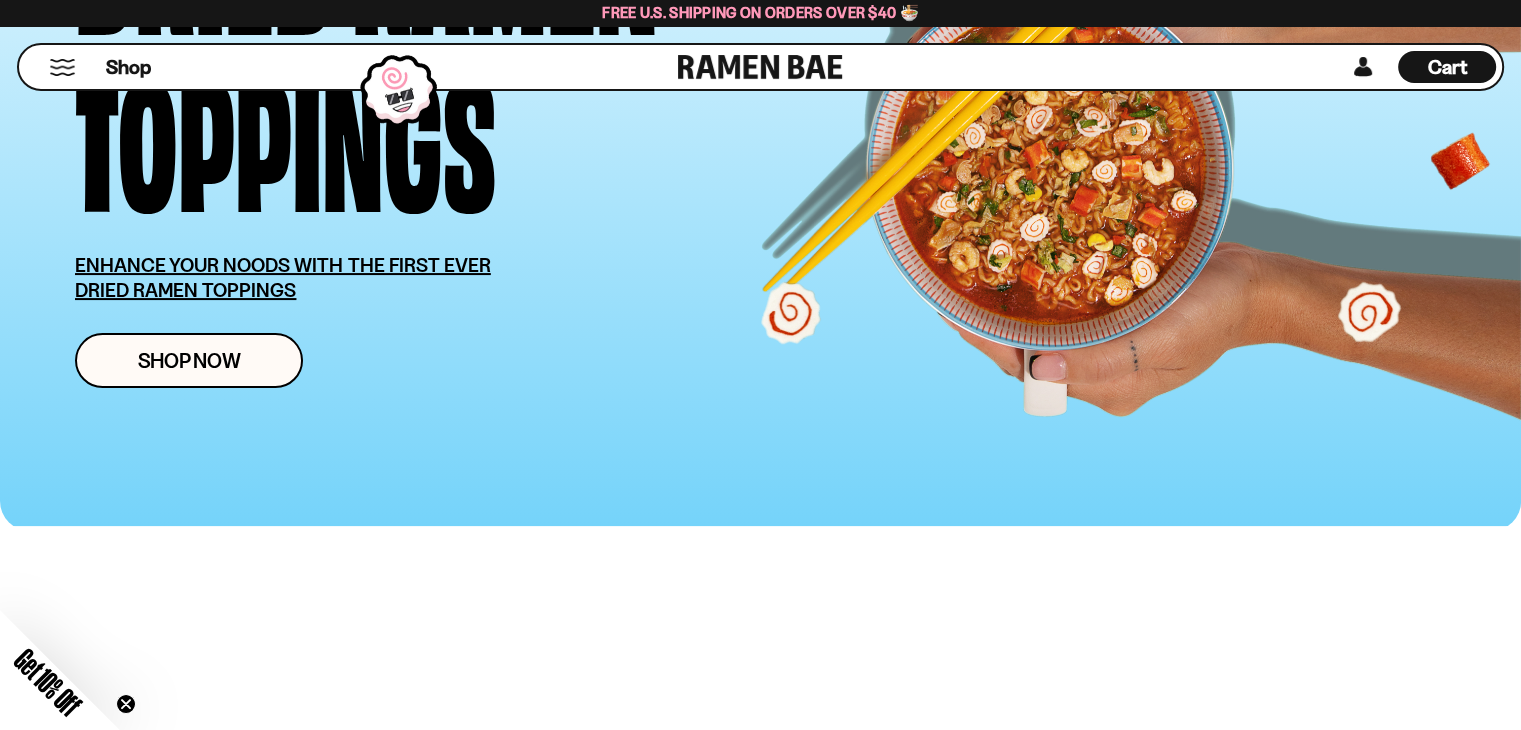 scroll, scrollTop: 600, scrollLeft: 0, axis: vertical 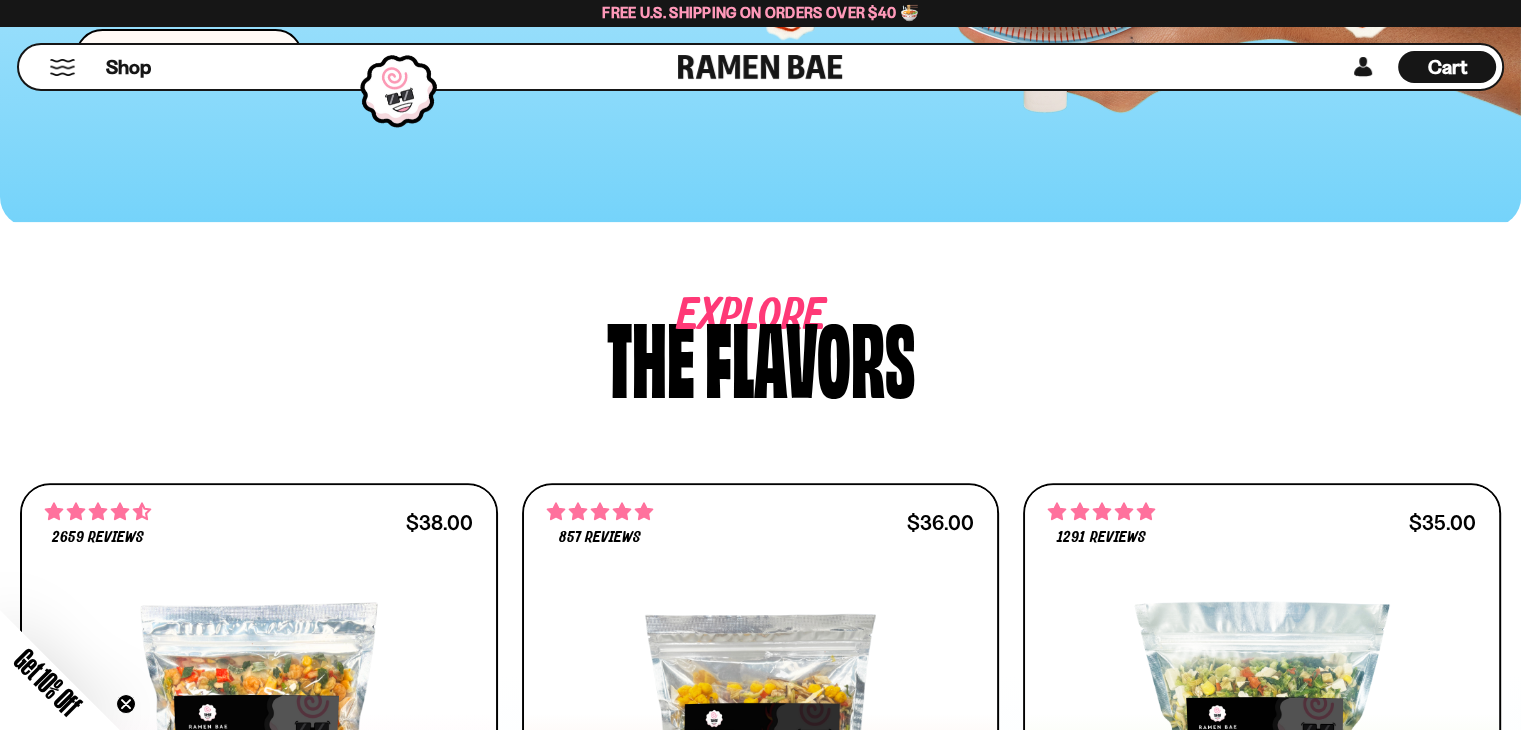 click at bounding box center [62, 67] 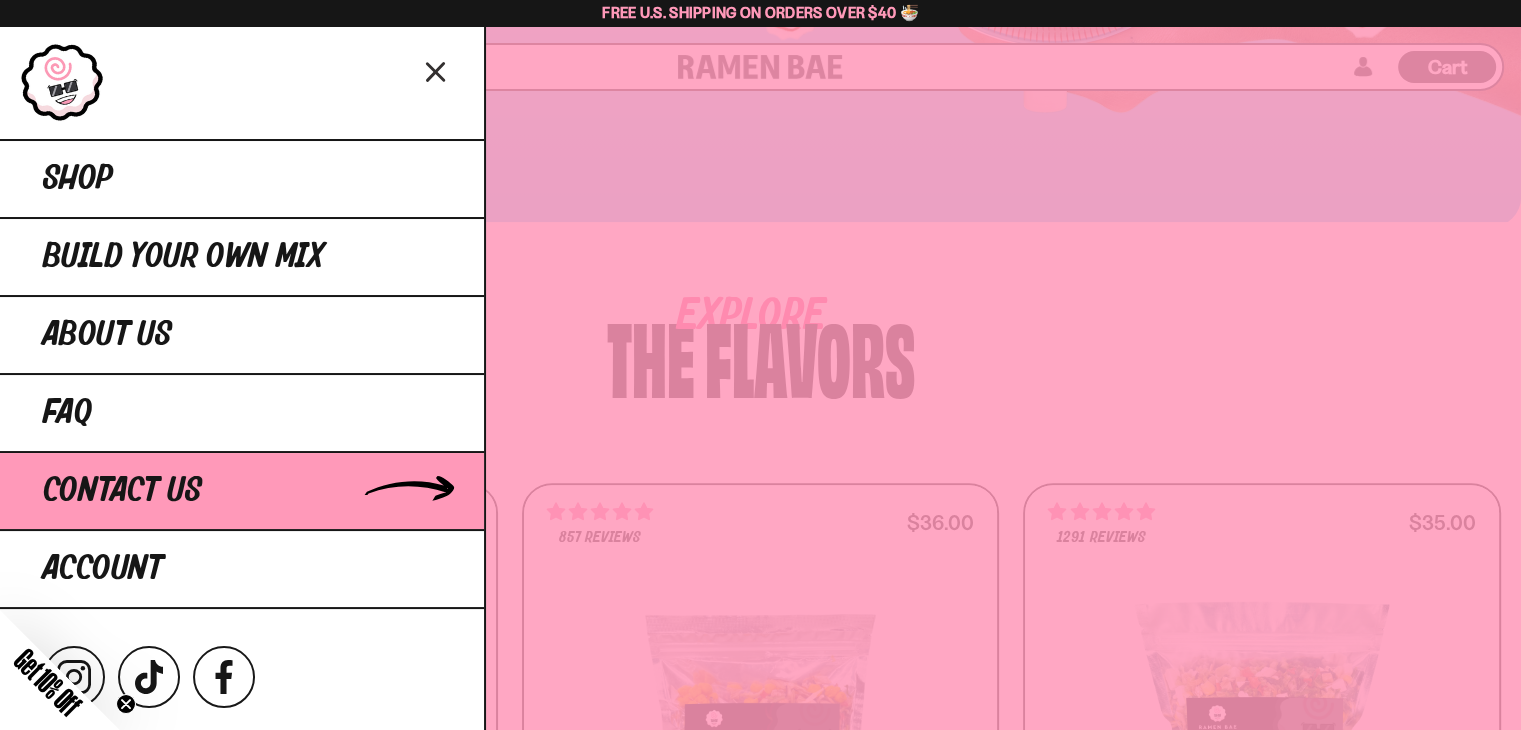 click on "Contact Us" at bounding box center (122, 491) 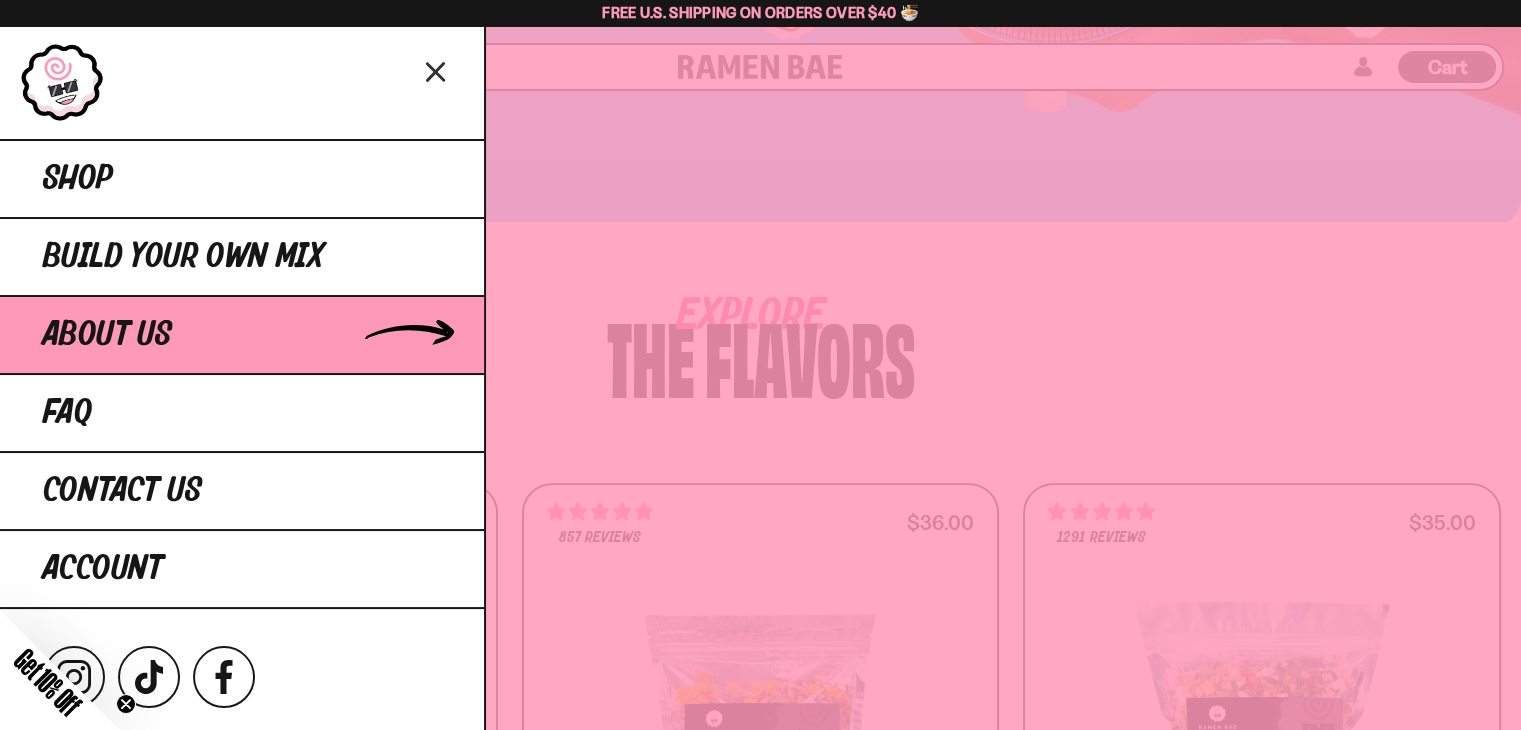 click on "About Us" at bounding box center [107, 335] 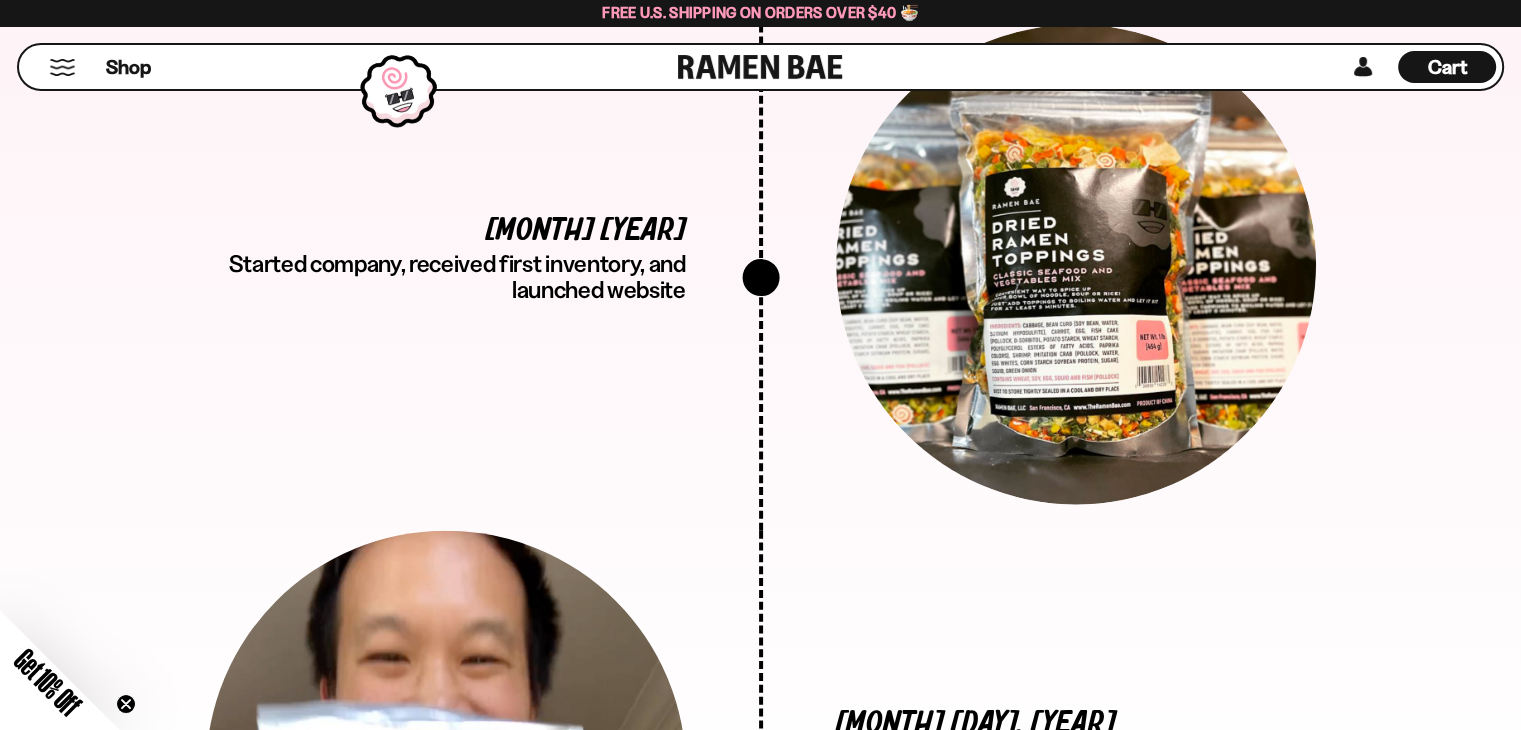 scroll, scrollTop: 4900, scrollLeft: 0, axis: vertical 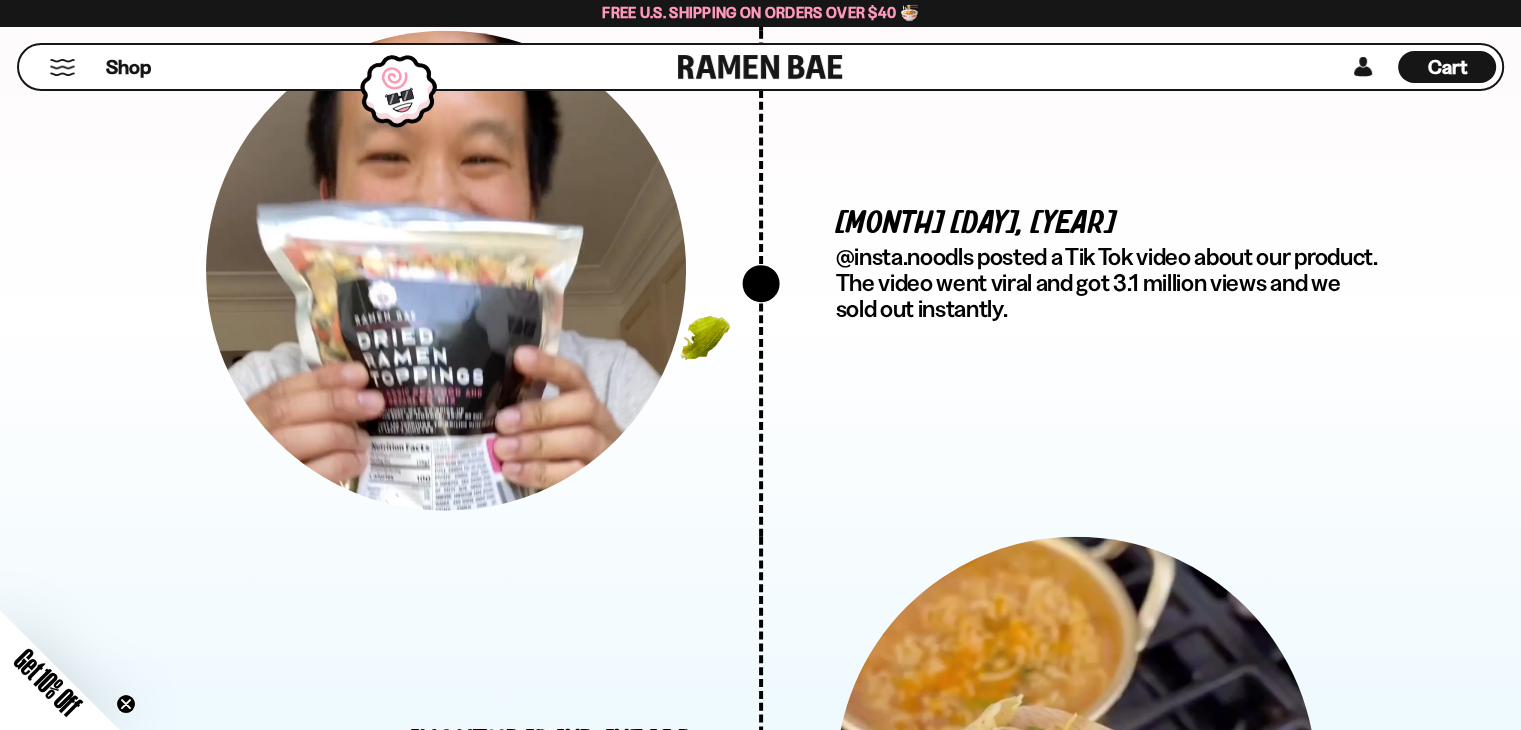 click at bounding box center (446, 271) 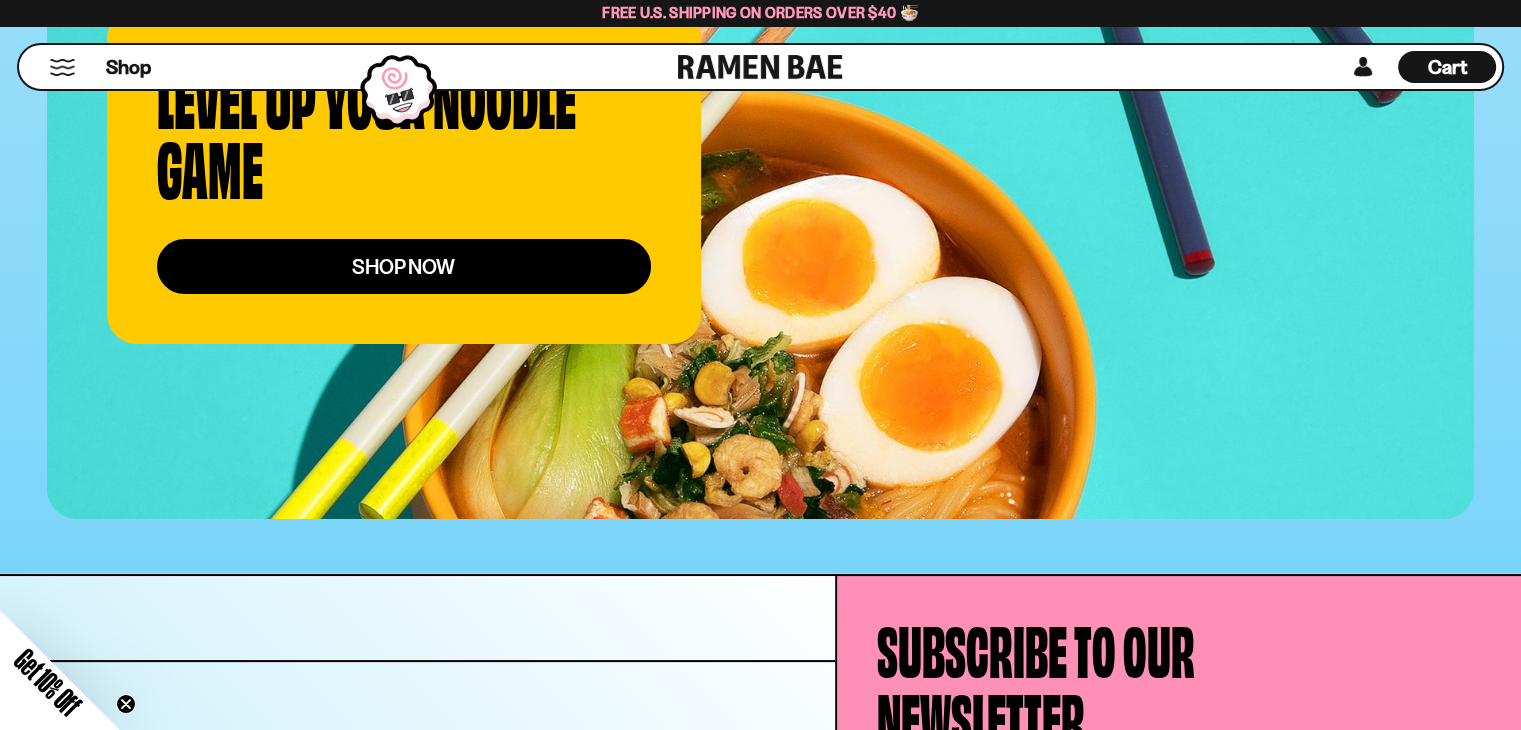 scroll, scrollTop: 8099, scrollLeft: 0, axis: vertical 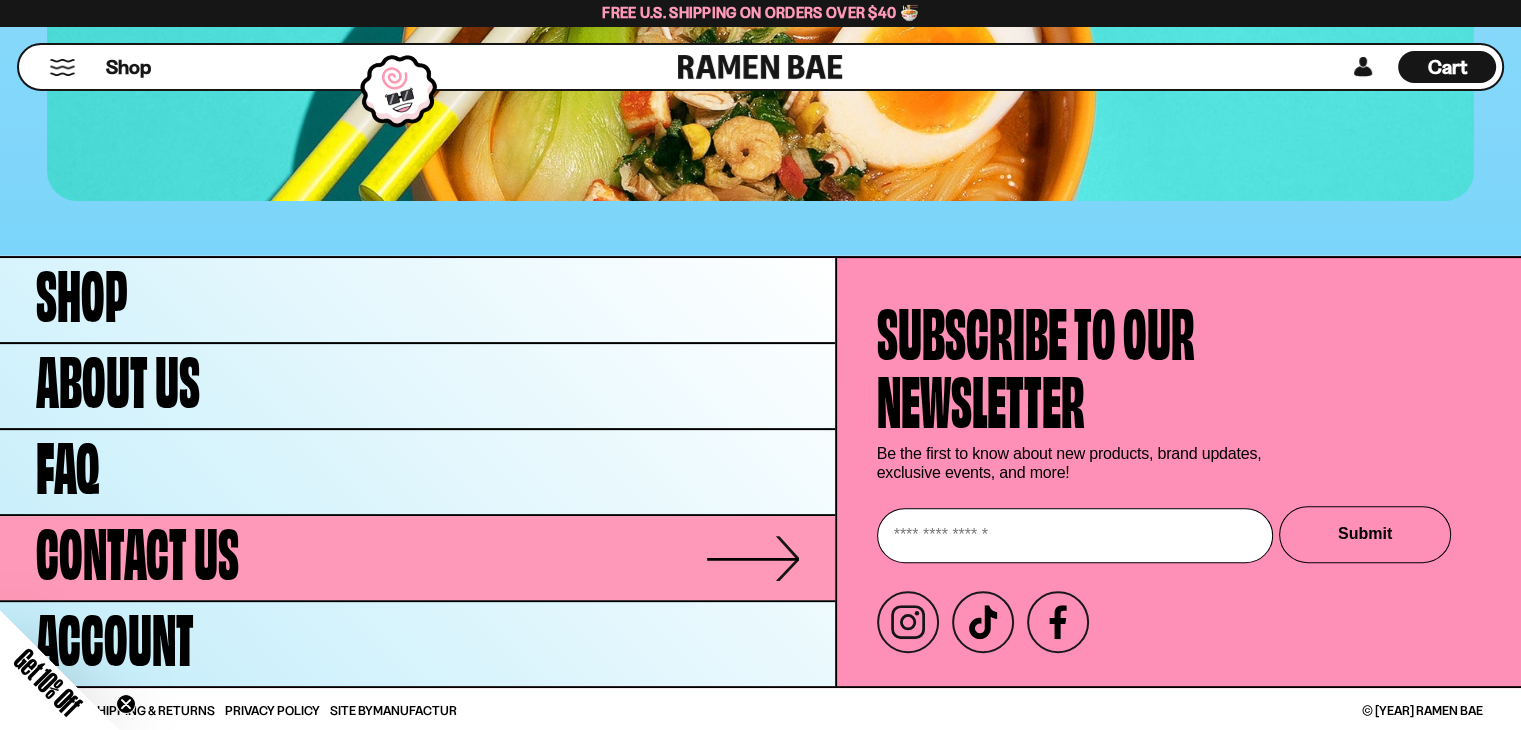 click on "Contact Us" at bounding box center [417, 558] 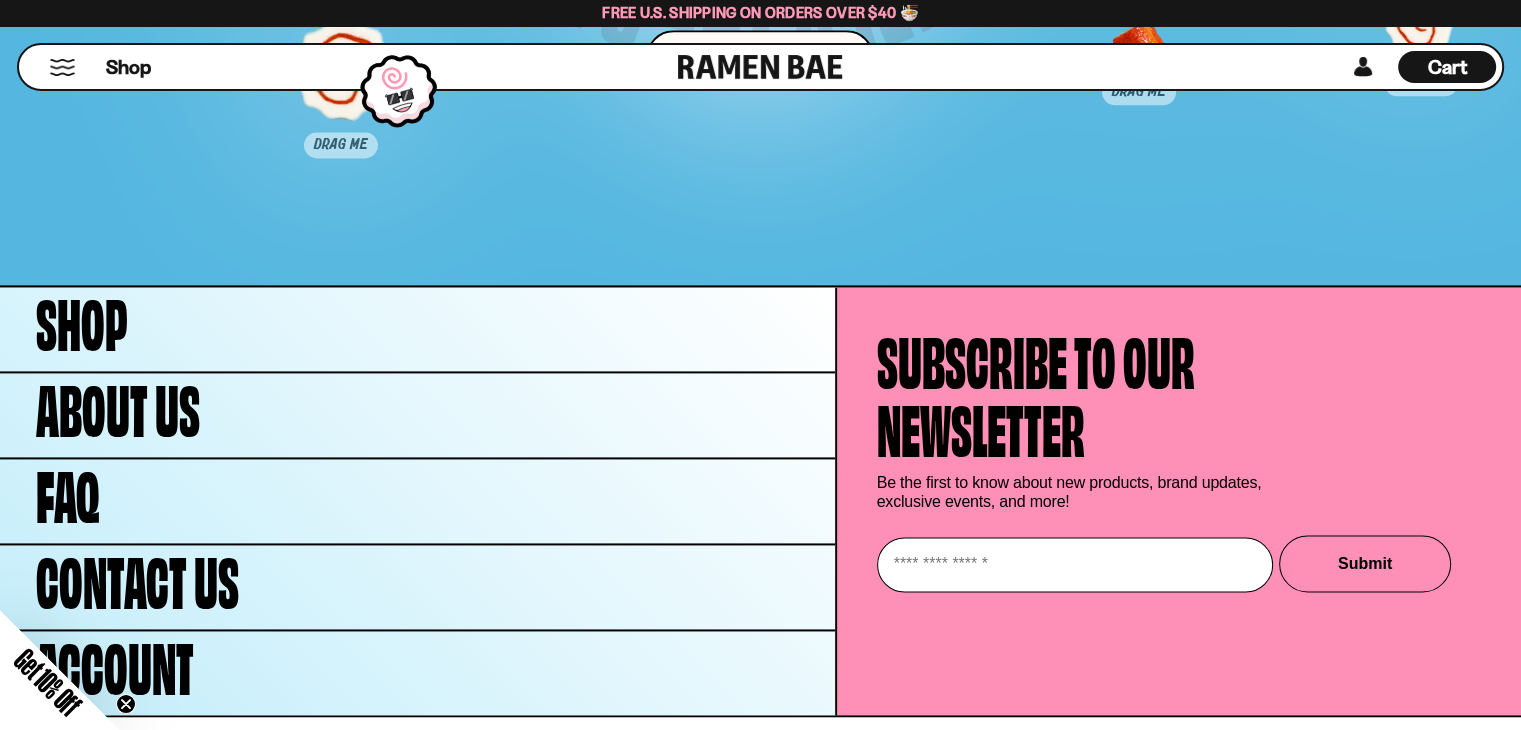 scroll, scrollTop: 10328, scrollLeft: 0, axis: vertical 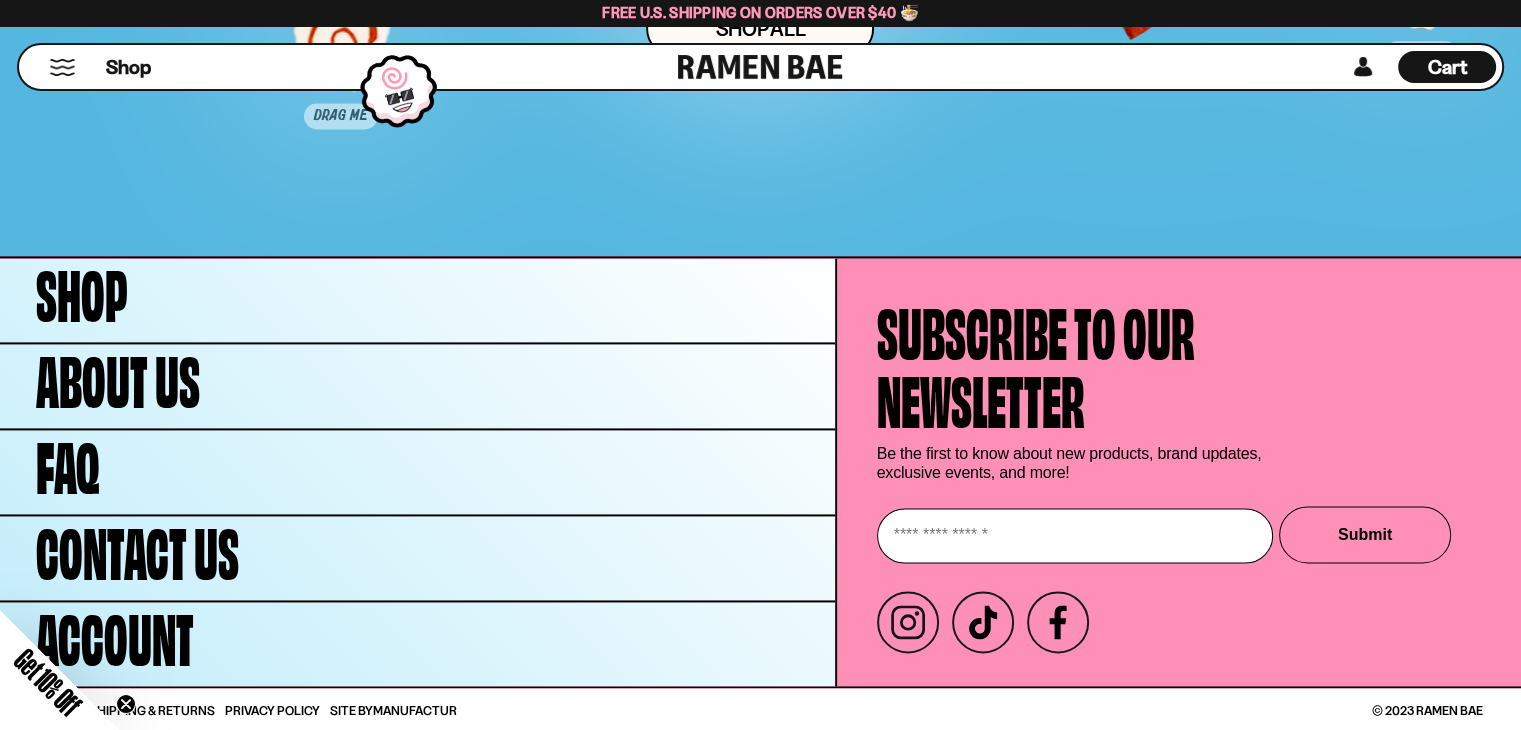 click on "Manufactur" at bounding box center (415, 710) 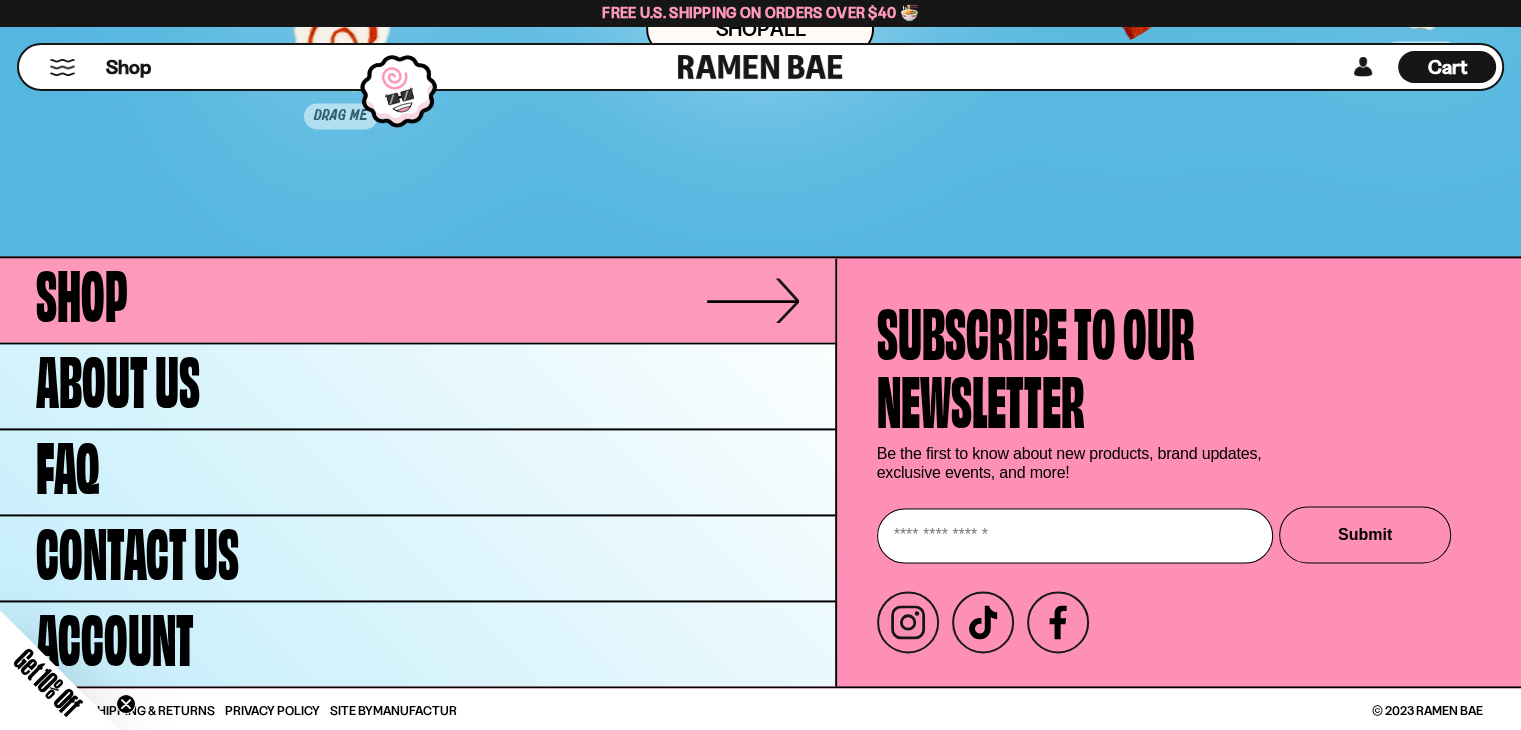 click on "Shop" at bounding box center (417, 300) 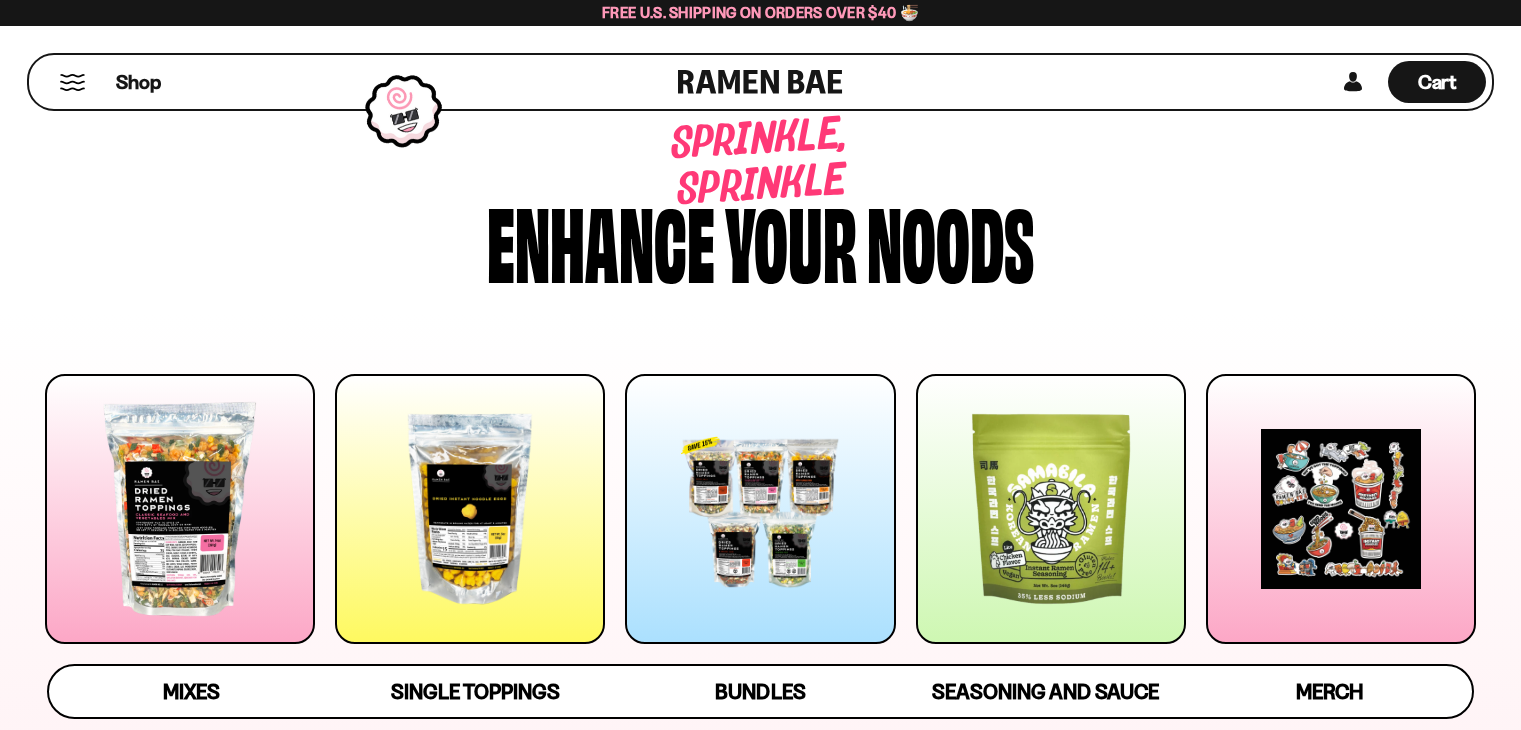 scroll, scrollTop: 0, scrollLeft: 0, axis: both 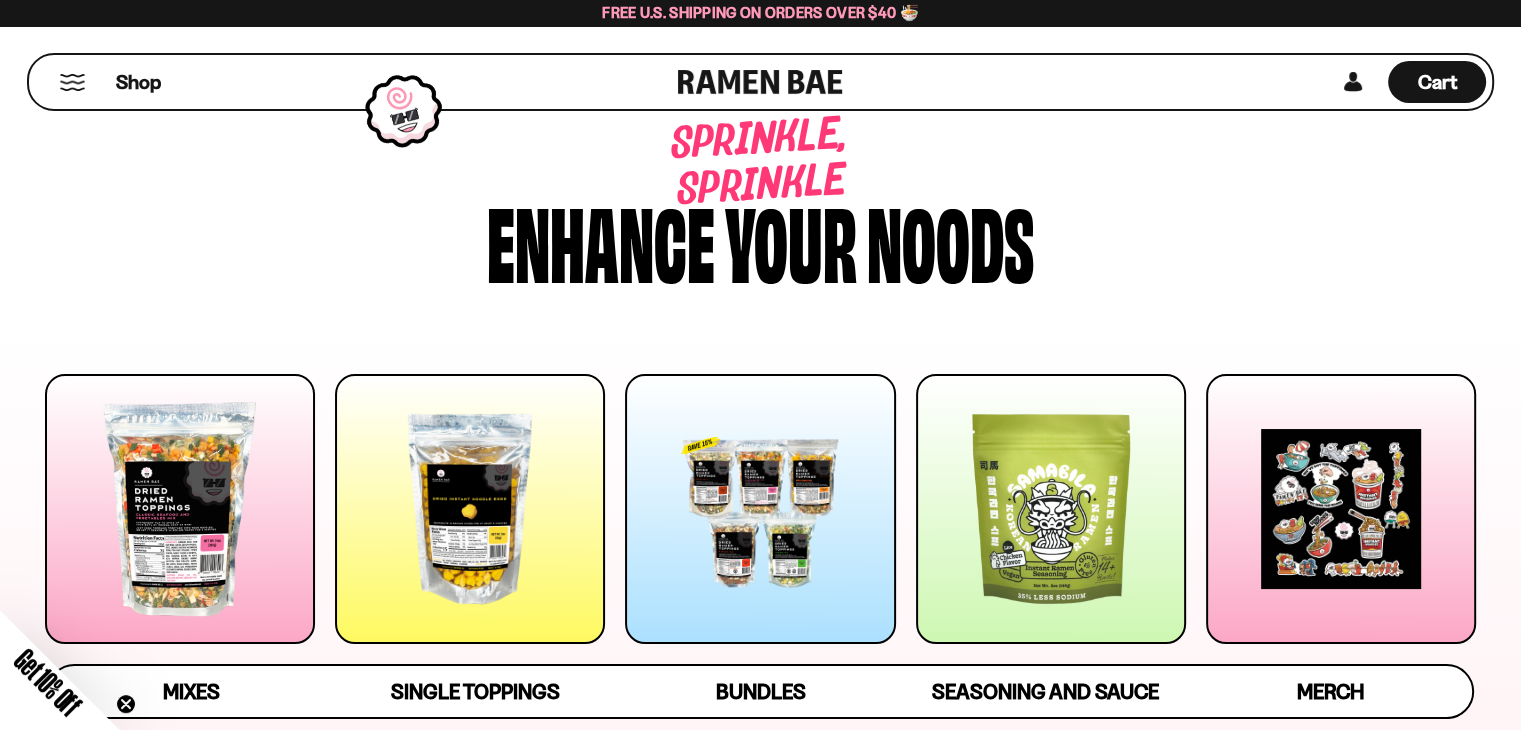 click at bounding box center [72, 82] 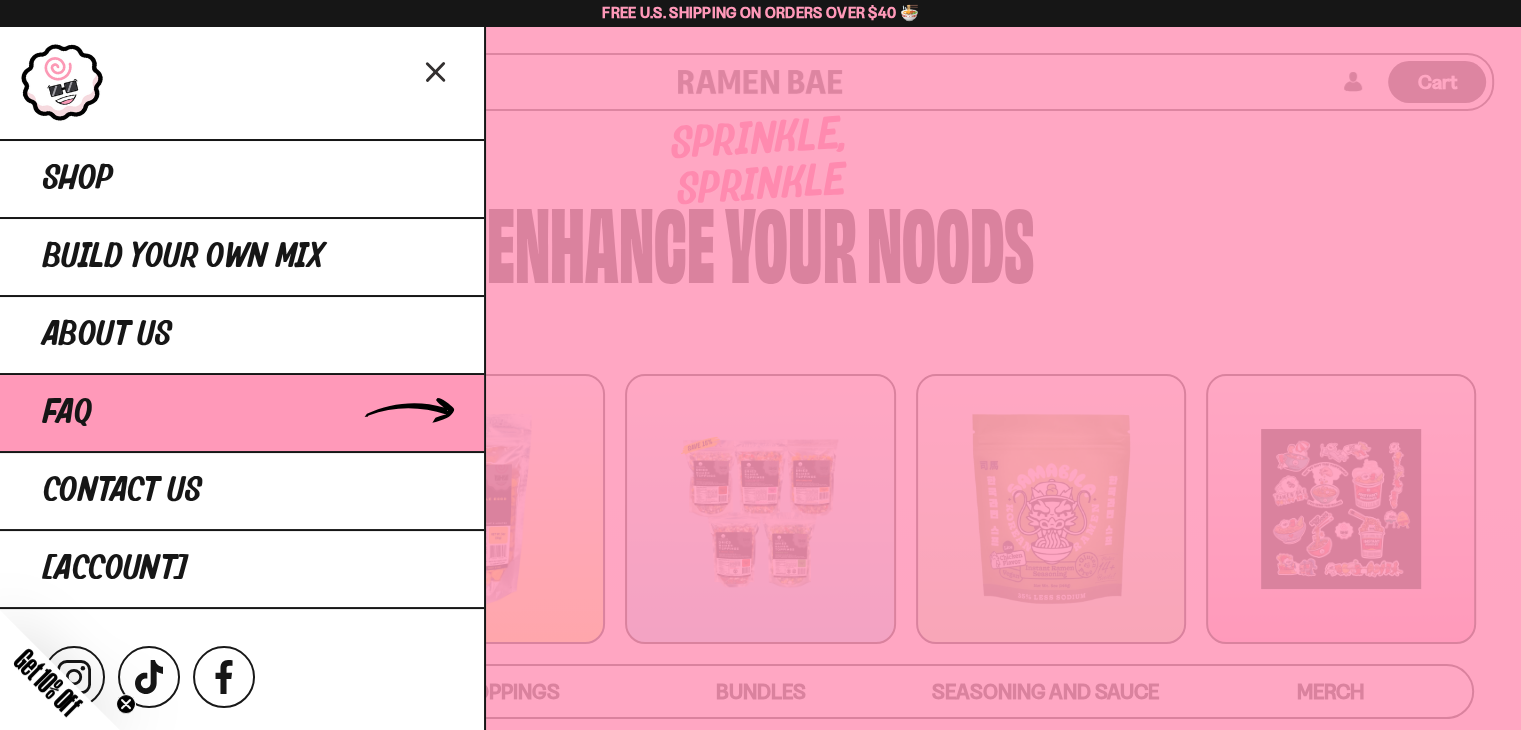 click on "FAQ" at bounding box center [67, 413] 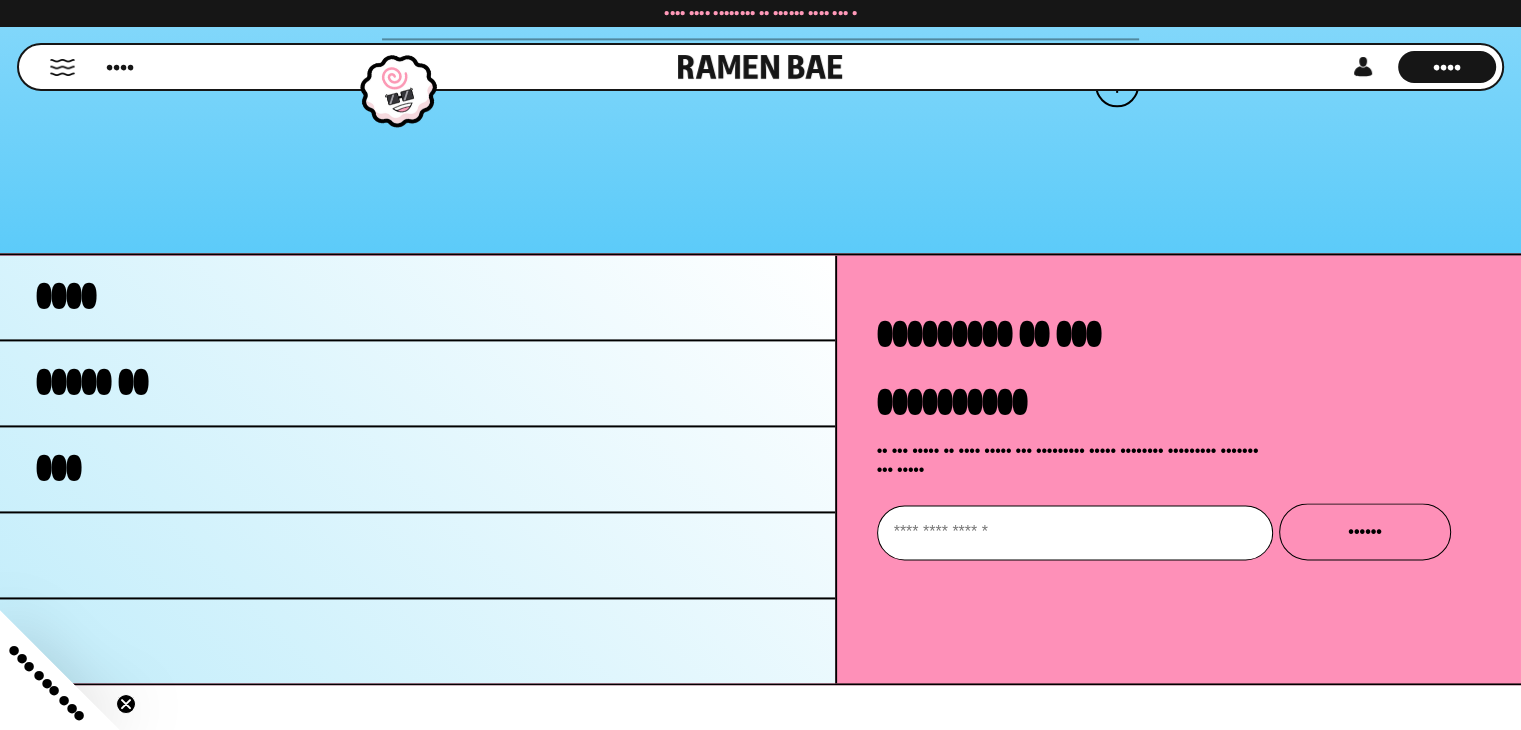 scroll, scrollTop: 3015, scrollLeft: 0, axis: vertical 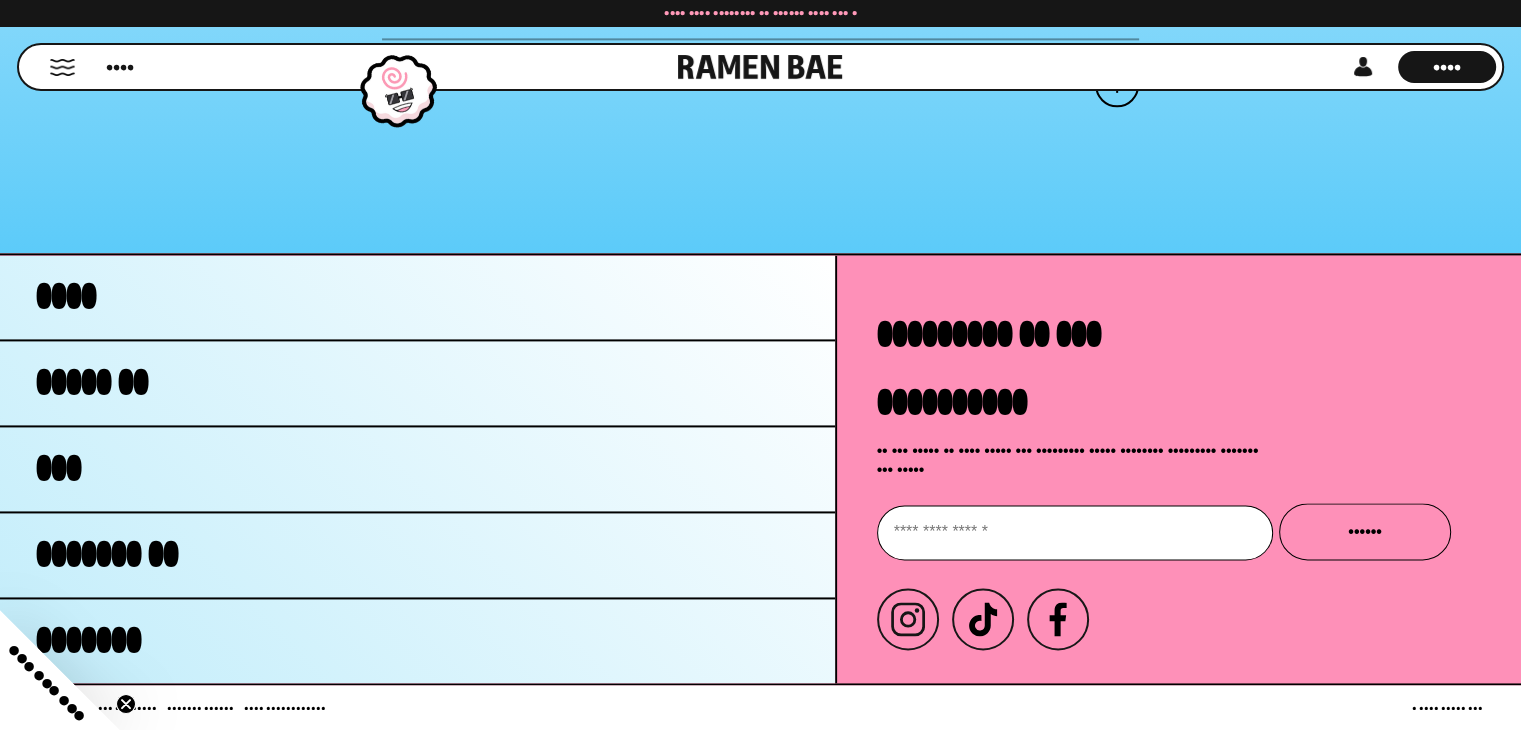click on "• •••• ••••• •••" at bounding box center (1447, 707) 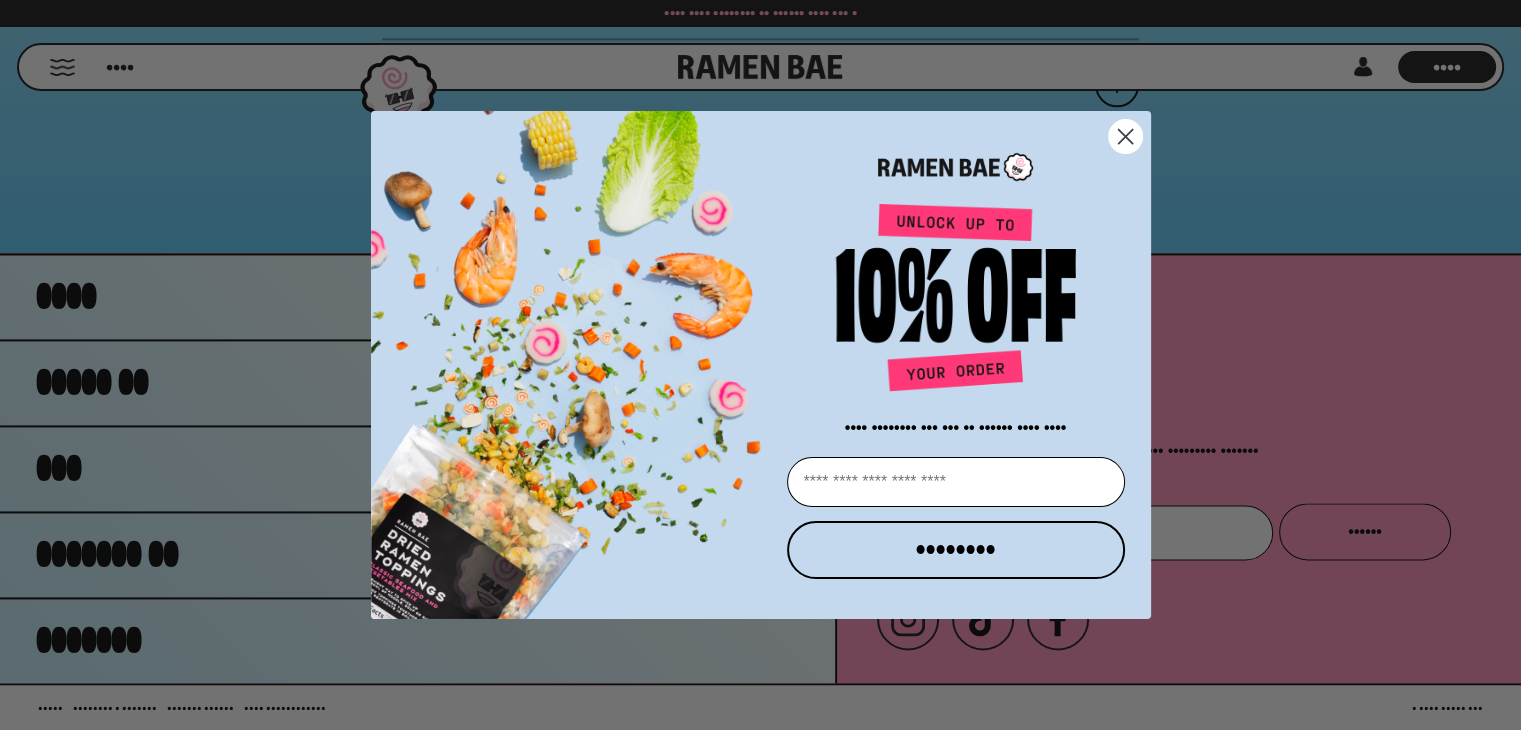 click on "••••• ••••••
•••• •••••••• ••• ••• •• •••••• •••• ••••
••••• •••••••• ••••••" at bounding box center (760, 365) 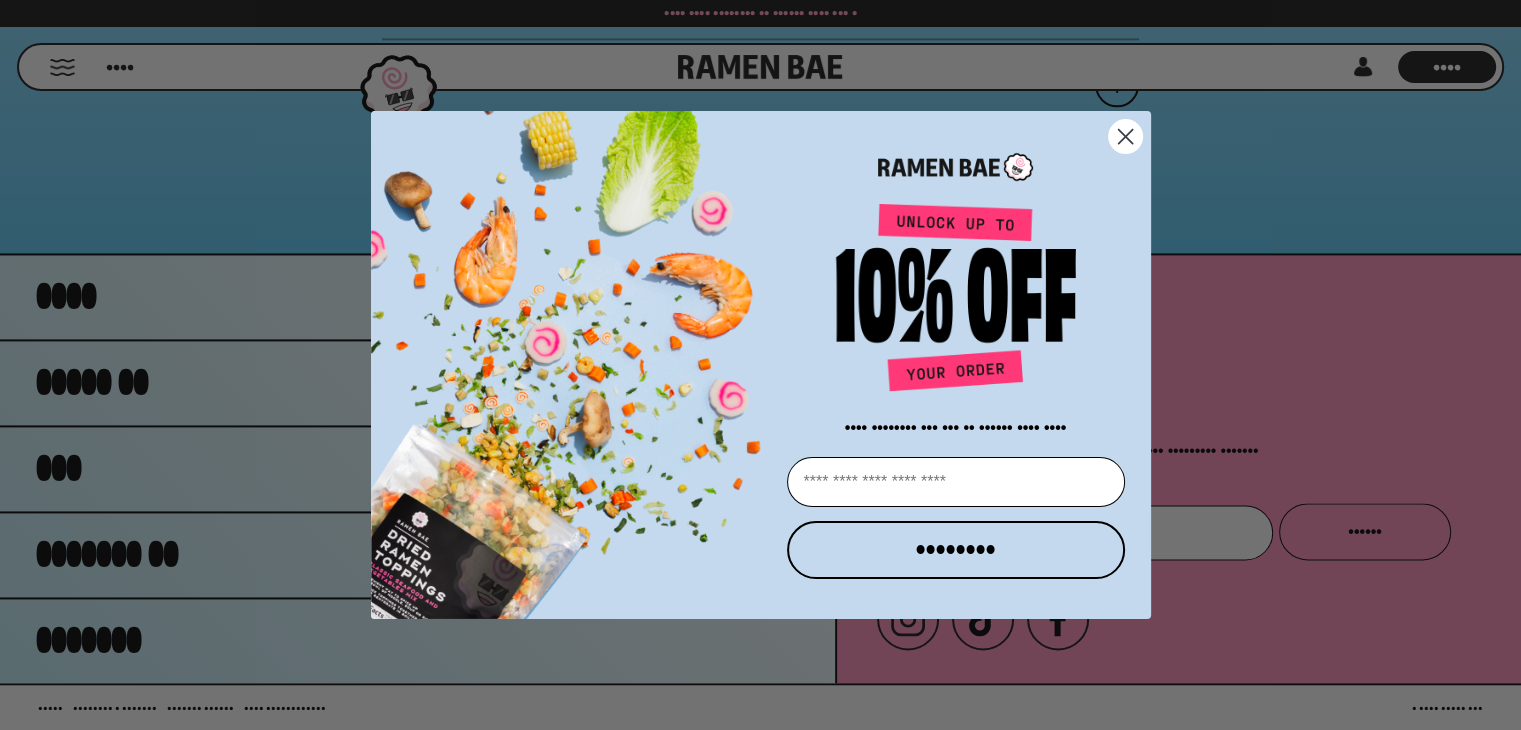 click at bounding box center [1124, 136] 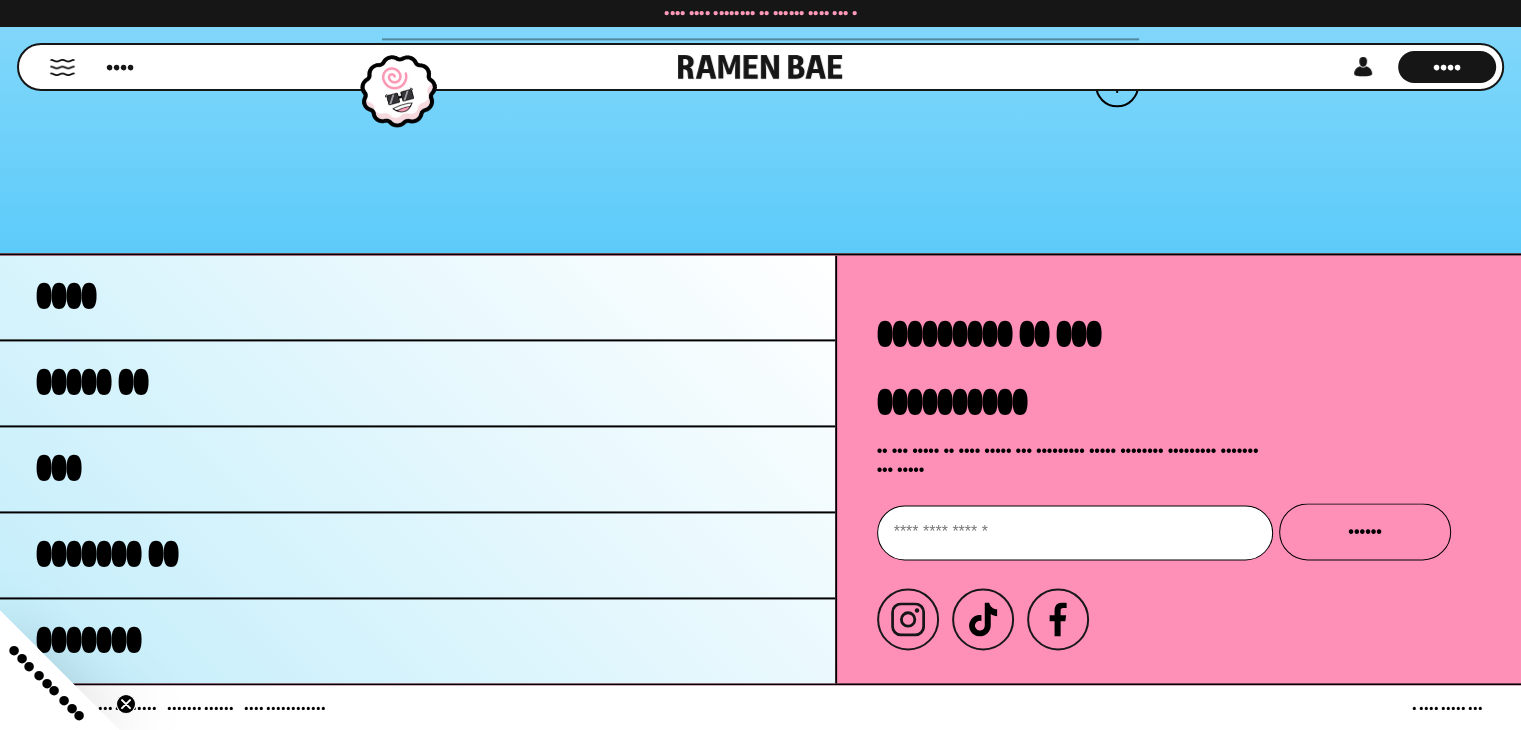 click at bounding box center [126, 704] 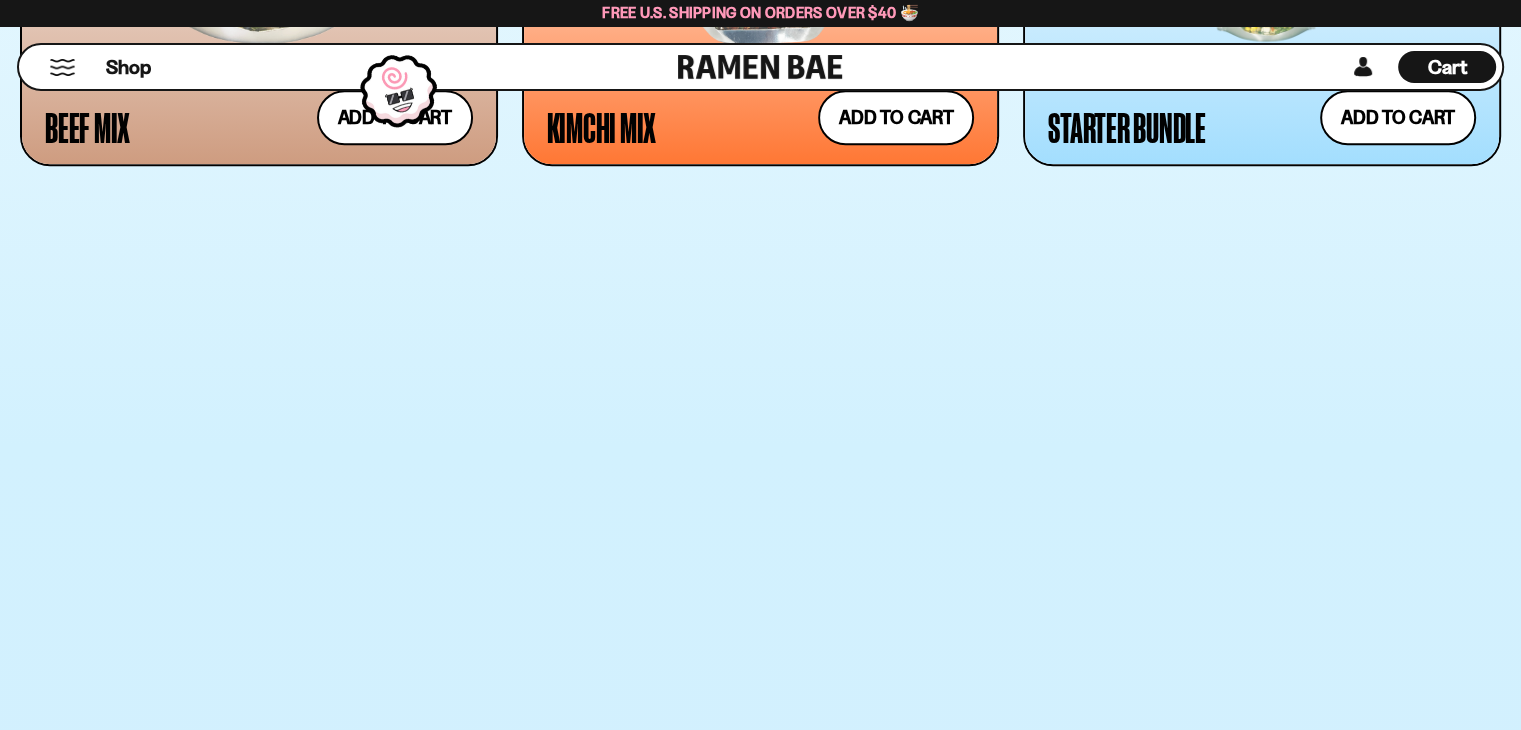 scroll, scrollTop: 2100, scrollLeft: 0, axis: vertical 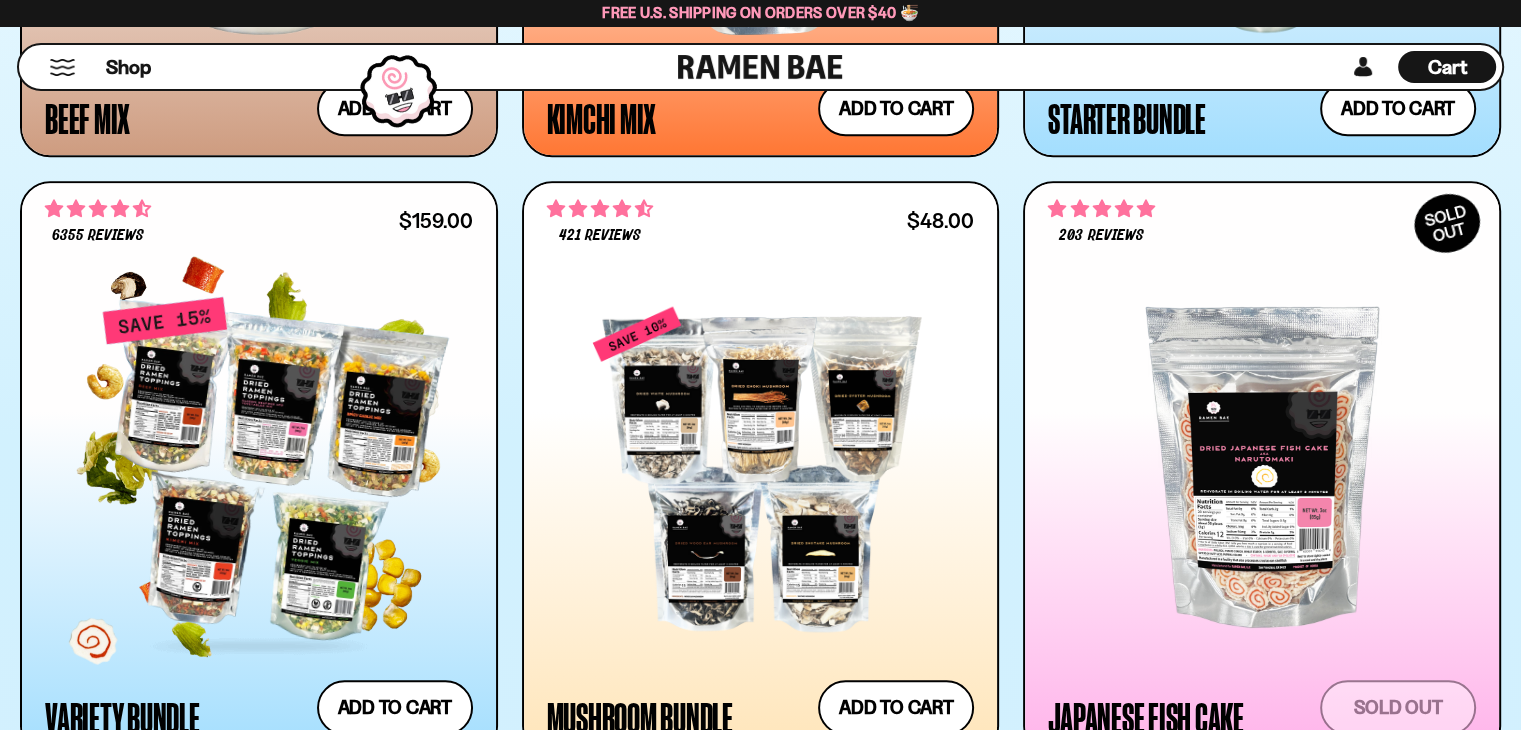 click at bounding box center (259, 467) 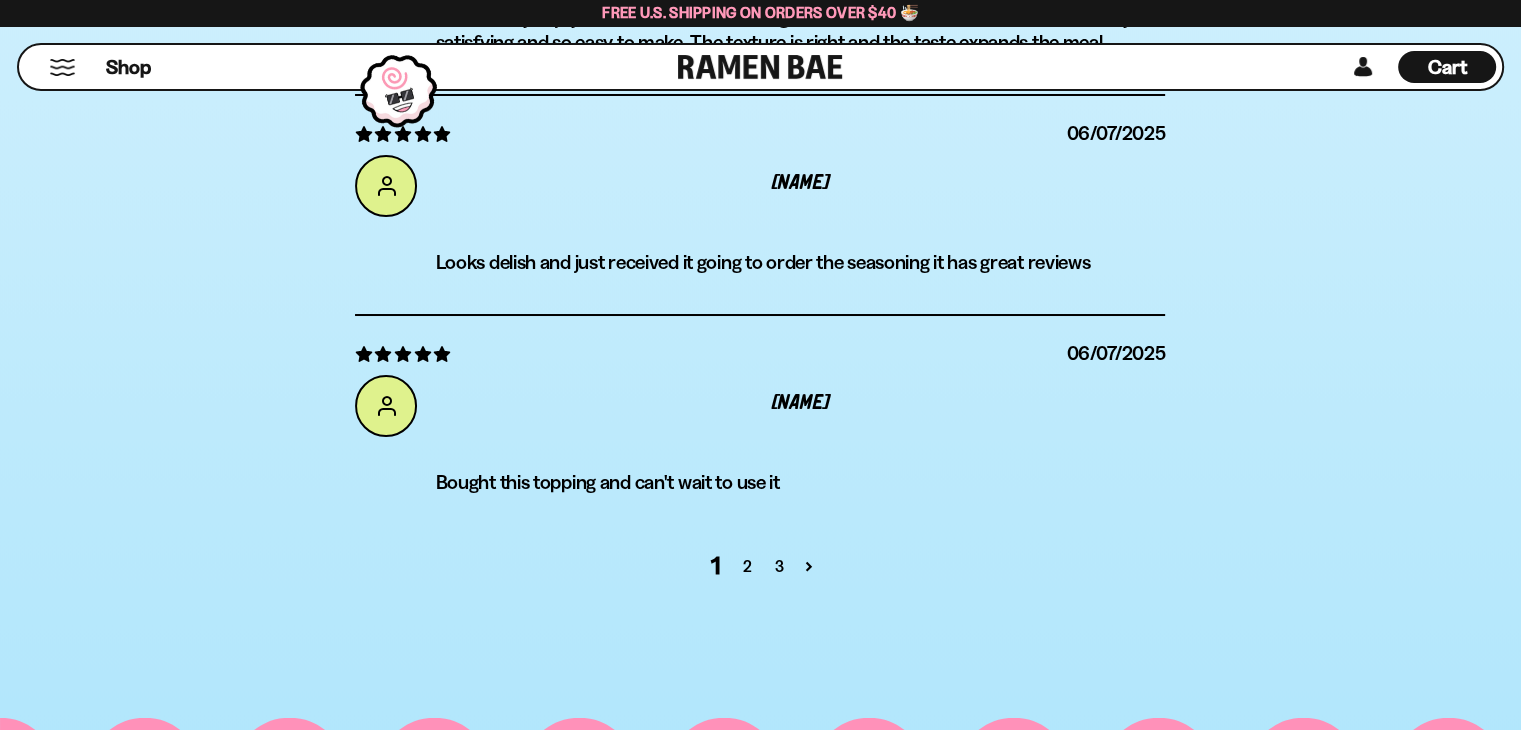 scroll, scrollTop: 7800, scrollLeft: 0, axis: vertical 